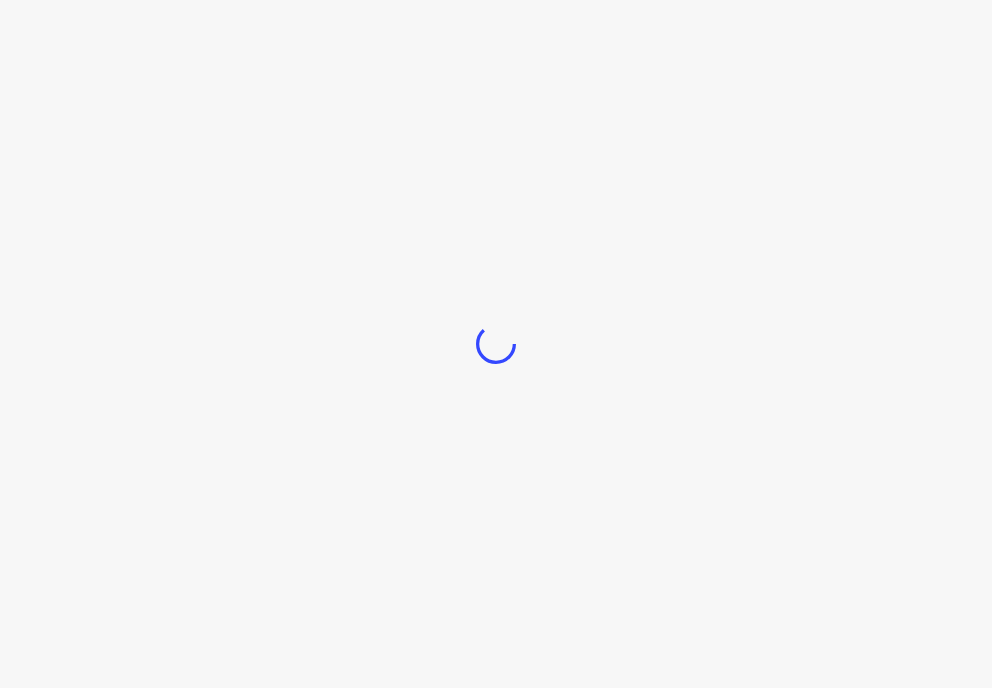 scroll, scrollTop: 0, scrollLeft: 0, axis: both 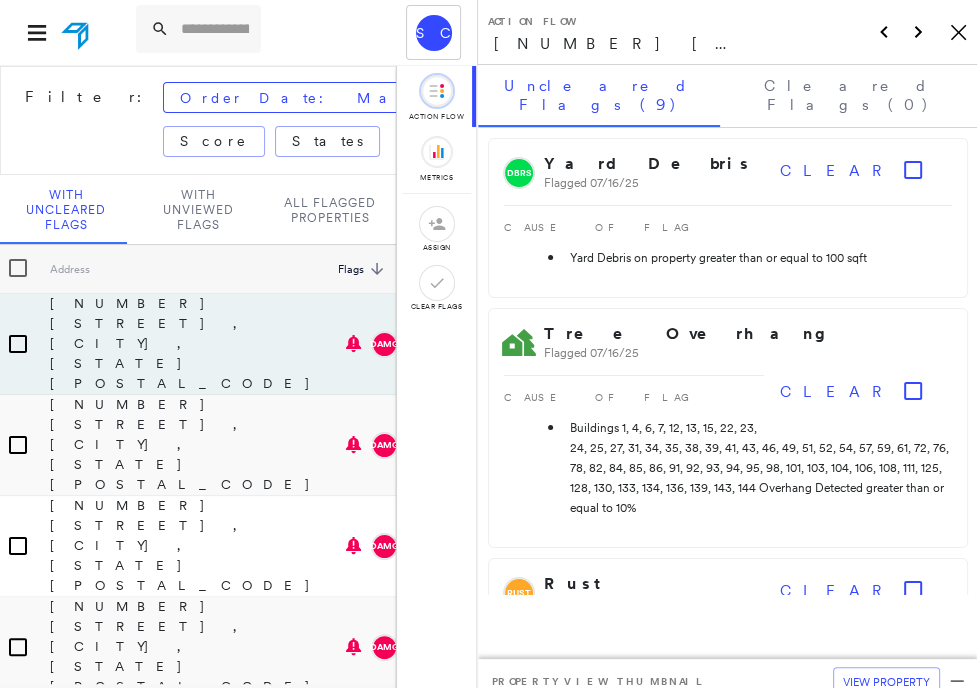 click on "Icon_Closemodal" 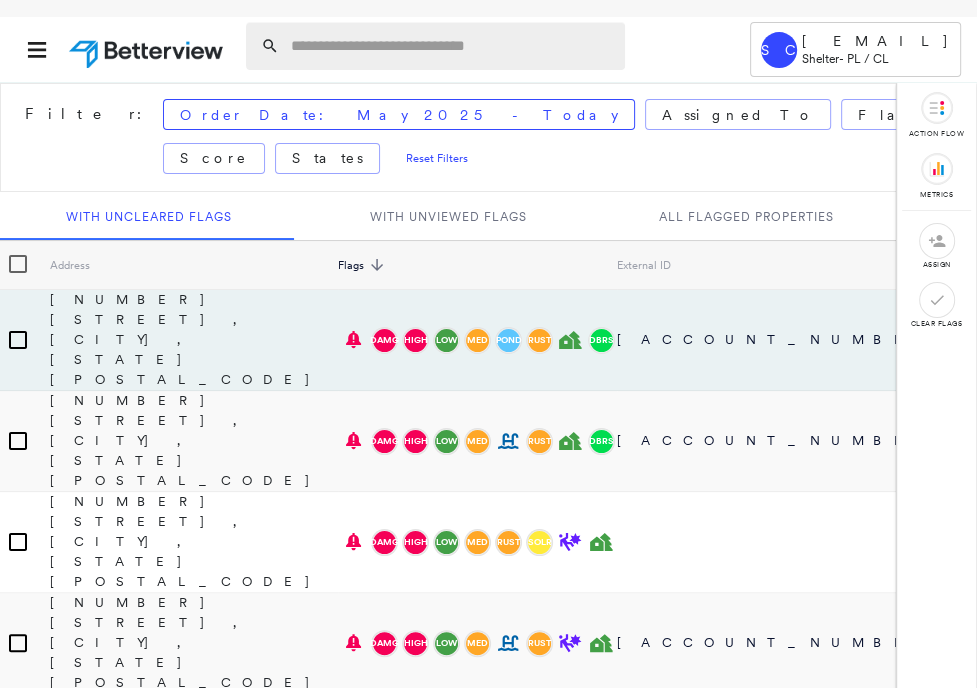 click at bounding box center [452, 46] 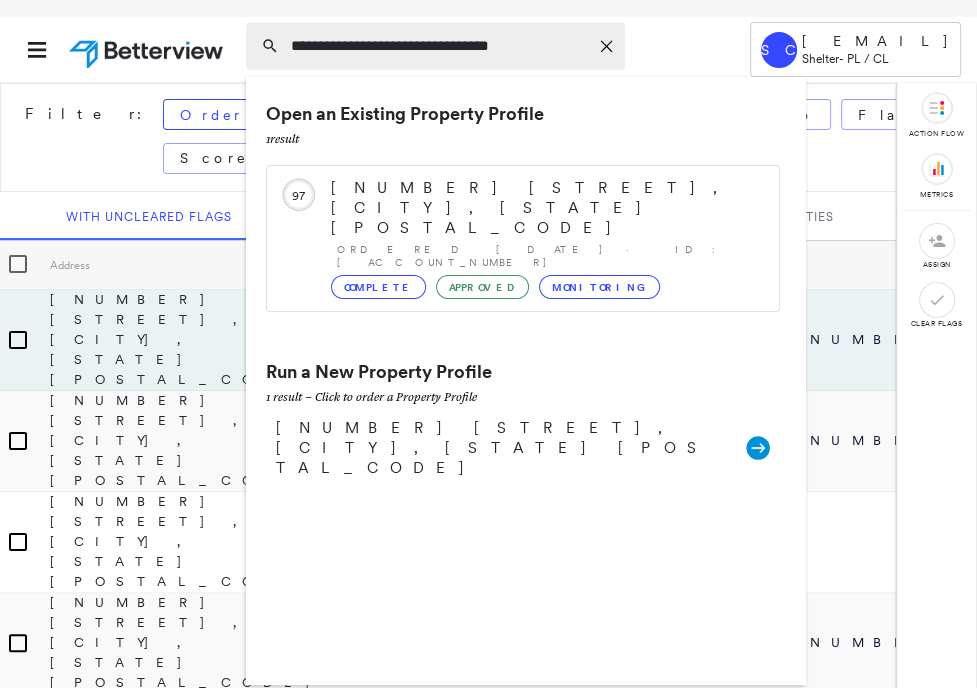type on "**********" 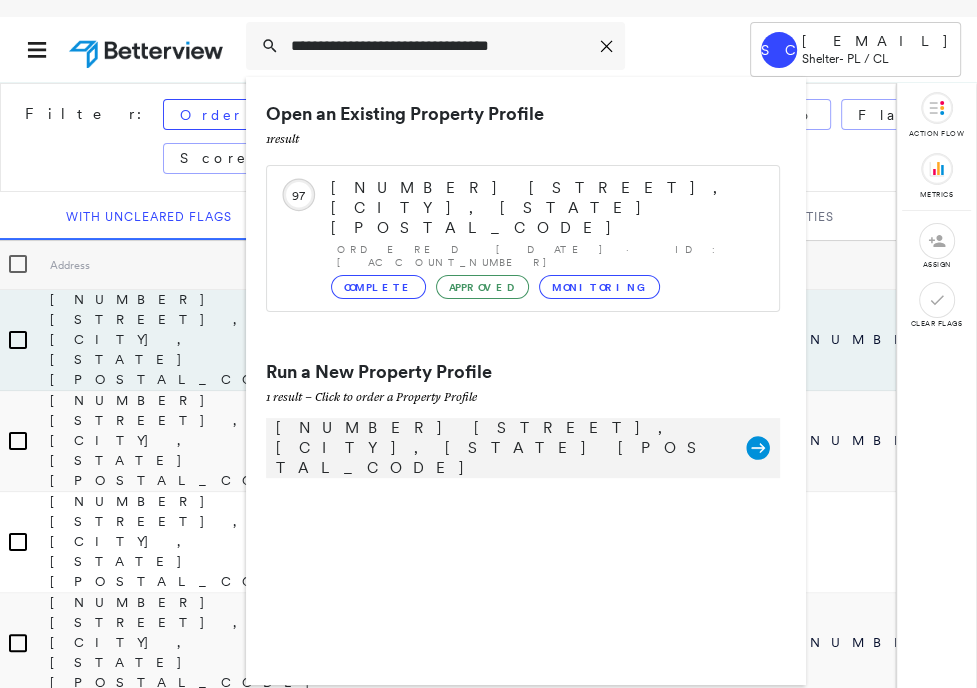 click on "[NUMBER] [STREET], [CITY], [STATE] [POSTAL_CODE]" at bounding box center [501, 448] 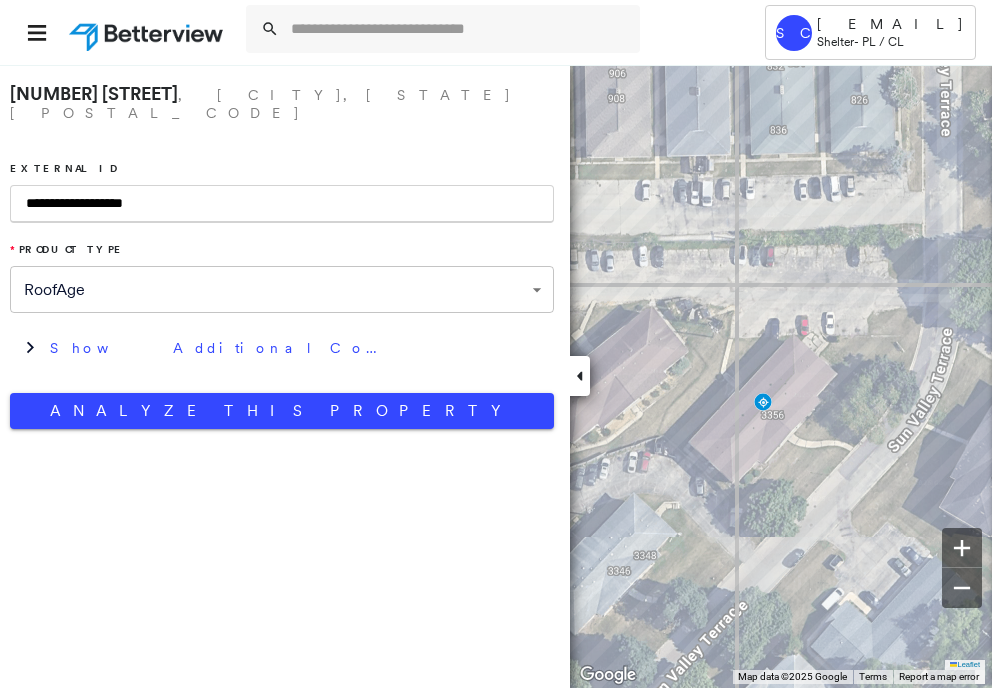 type on "**********" 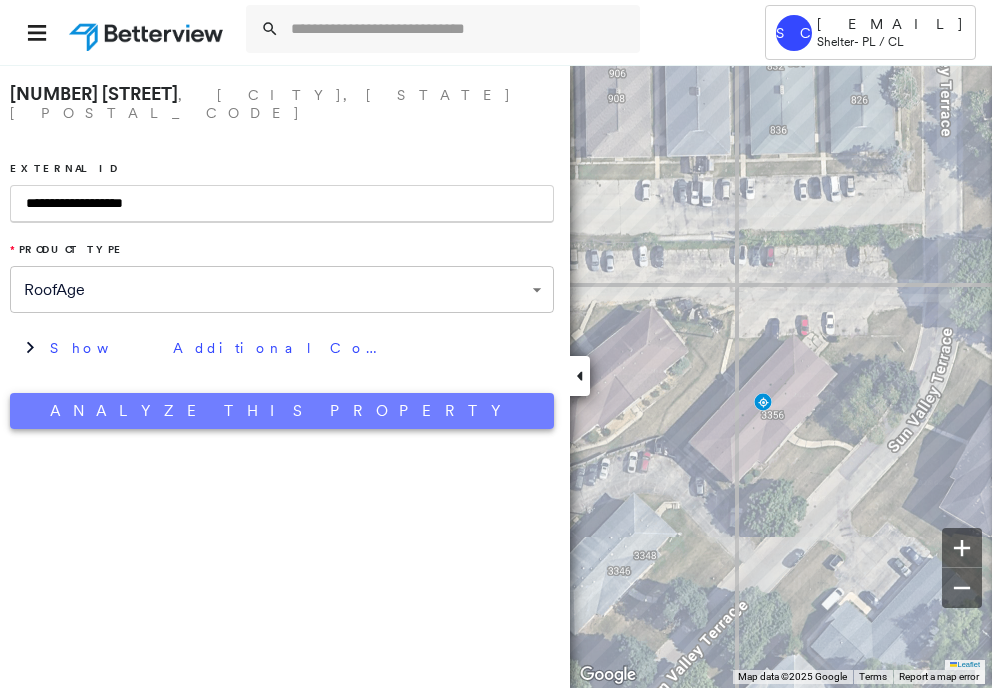 click on "Analyze This Property" at bounding box center [282, 411] 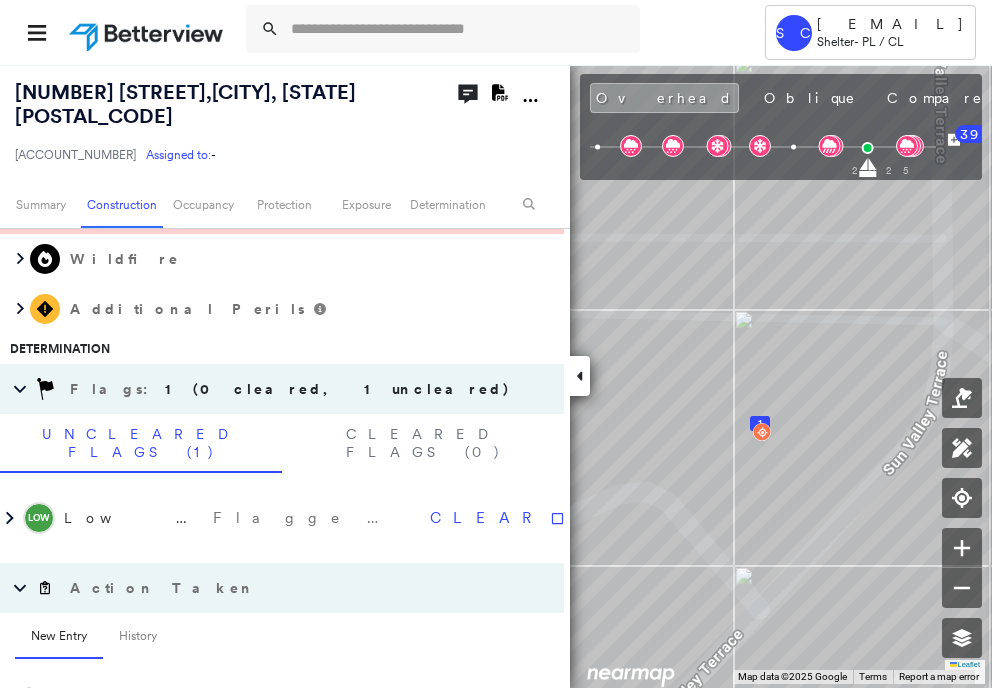 scroll, scrollTop: 1584, scrollLeft: 0, axis: vertical 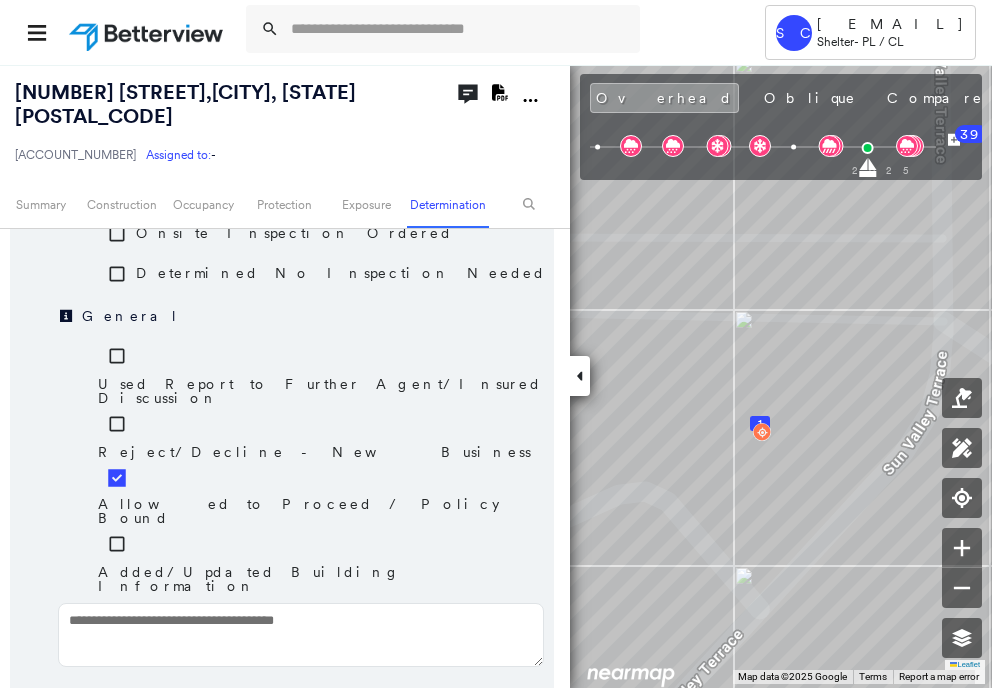 click on "Save" at bounding box center (447, 716) 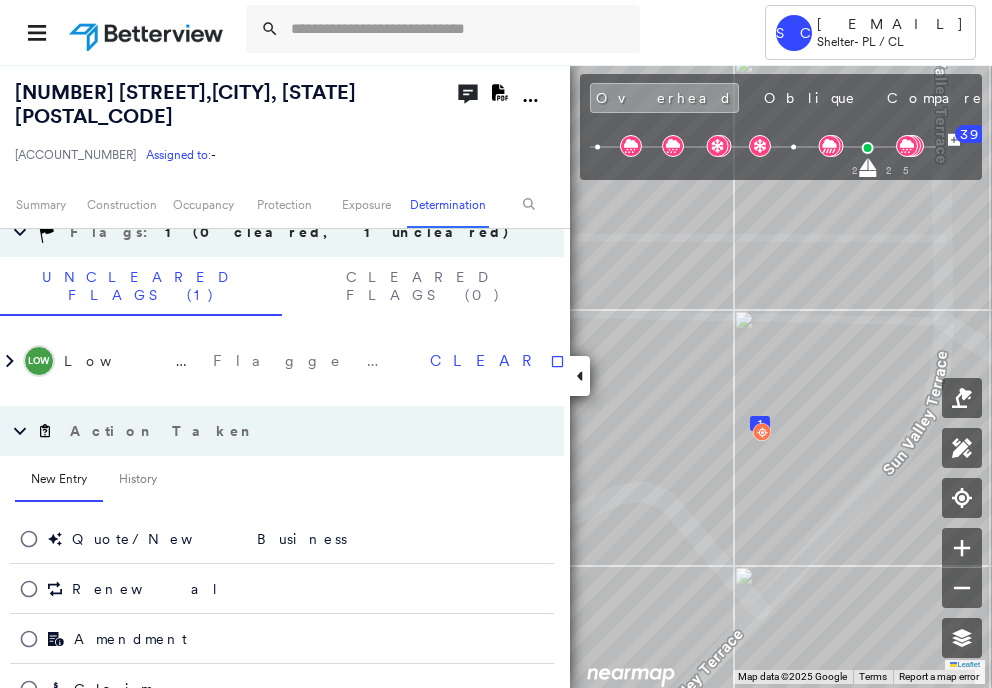 scroll, scrollTop: 1584, scrollLeft: 0, axis: vertical 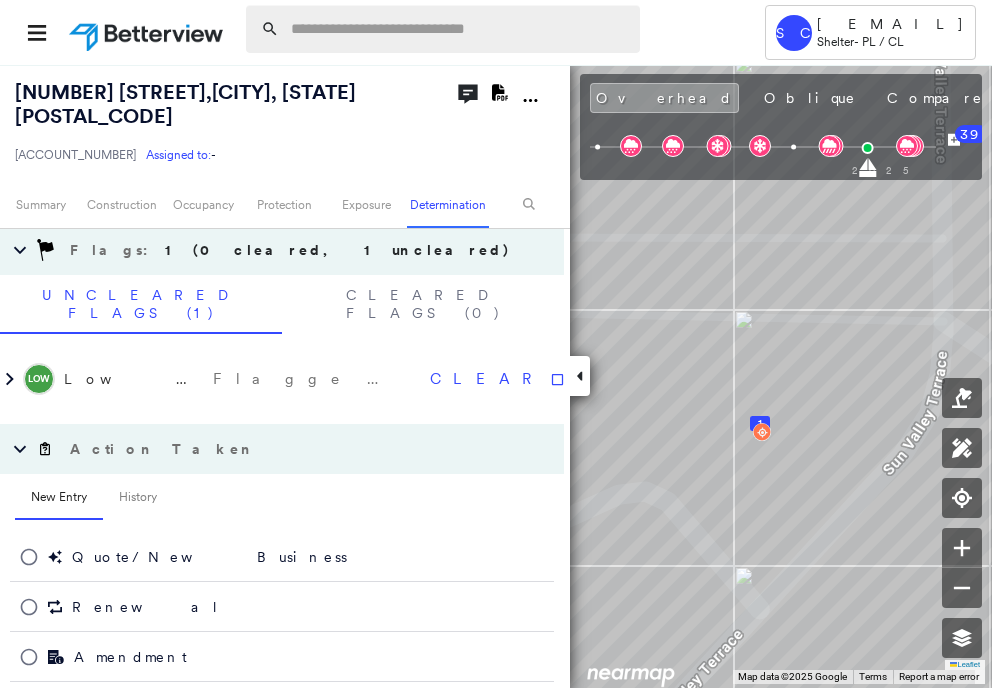 click at bounding box center [459, 29] 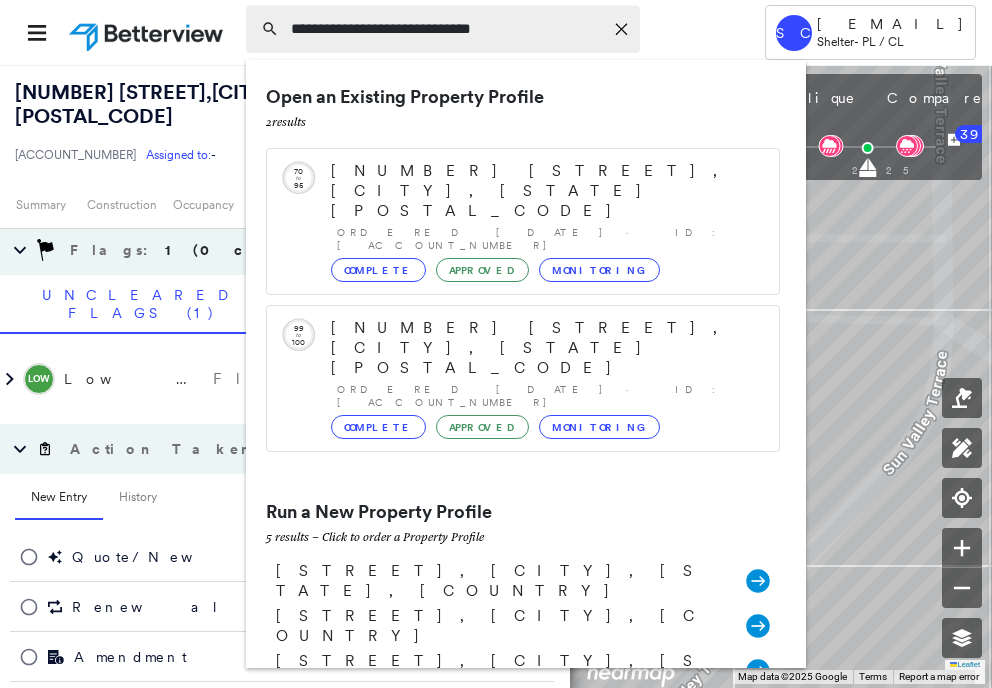type on "**********" 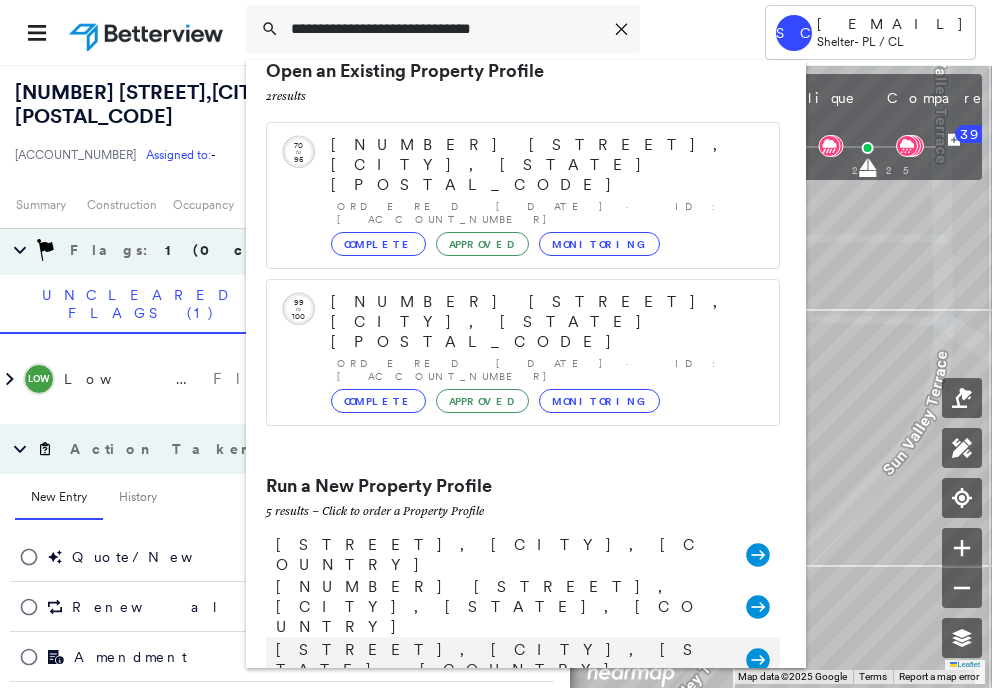 scroll, scrollTop: 0, scrollLeft: 0, axis: both 